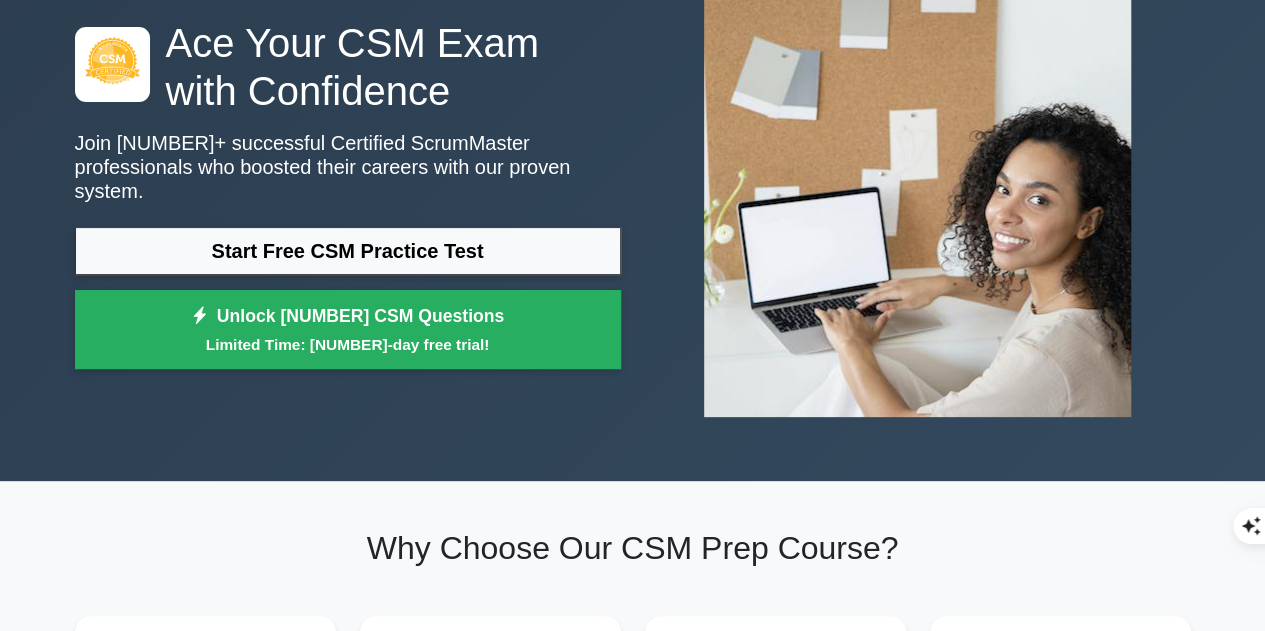 scroll, scrollTop: 172, scrollLeft: 0, axis: vertical 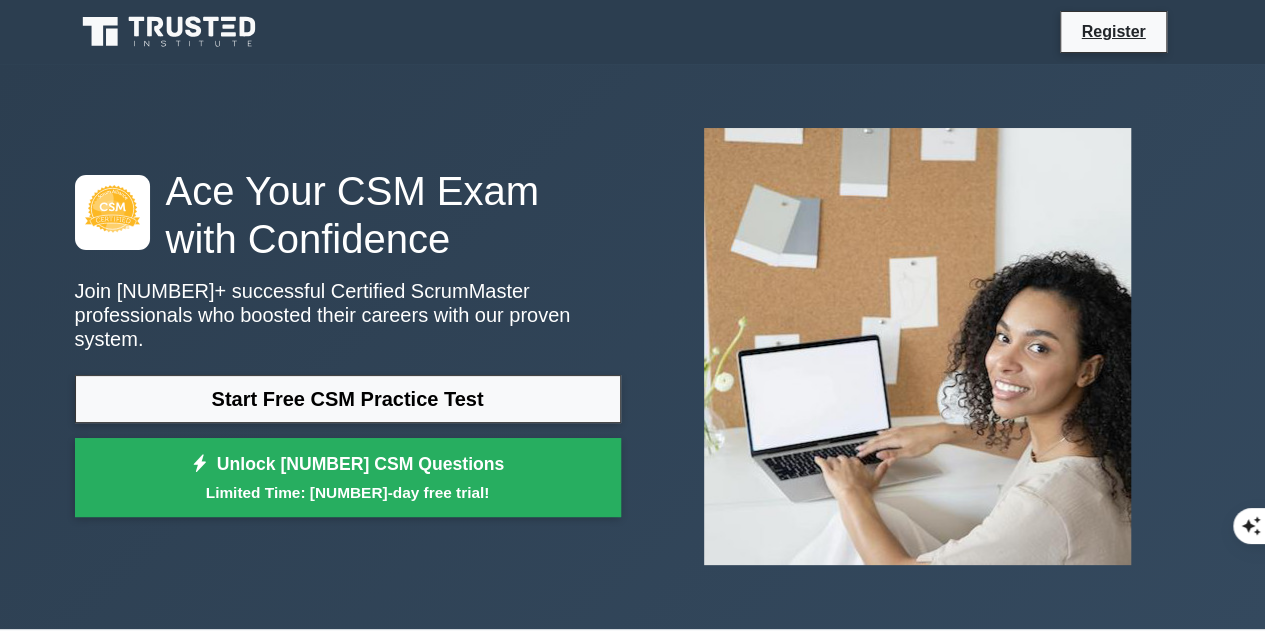 click on "Ace Your CSM Exam with Confidence
Join 10,000+ successful Certified ScrumMaster professionals who boosted their careers with our proven system.
Start Free CSM Practice Test
Unlock 3861 CSM Questions
Limited Time: 7-day free trial!" at bounding box center [633, 346] 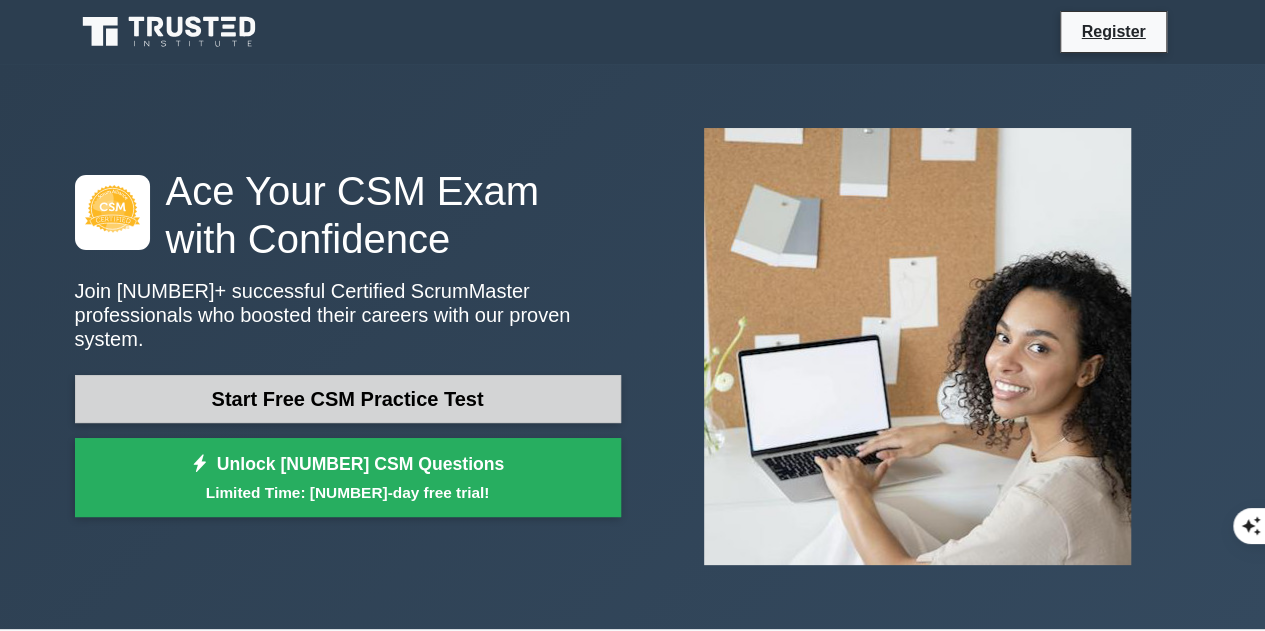 click on "Start Free CSM Practice Test" at bounding box center [348, 399] 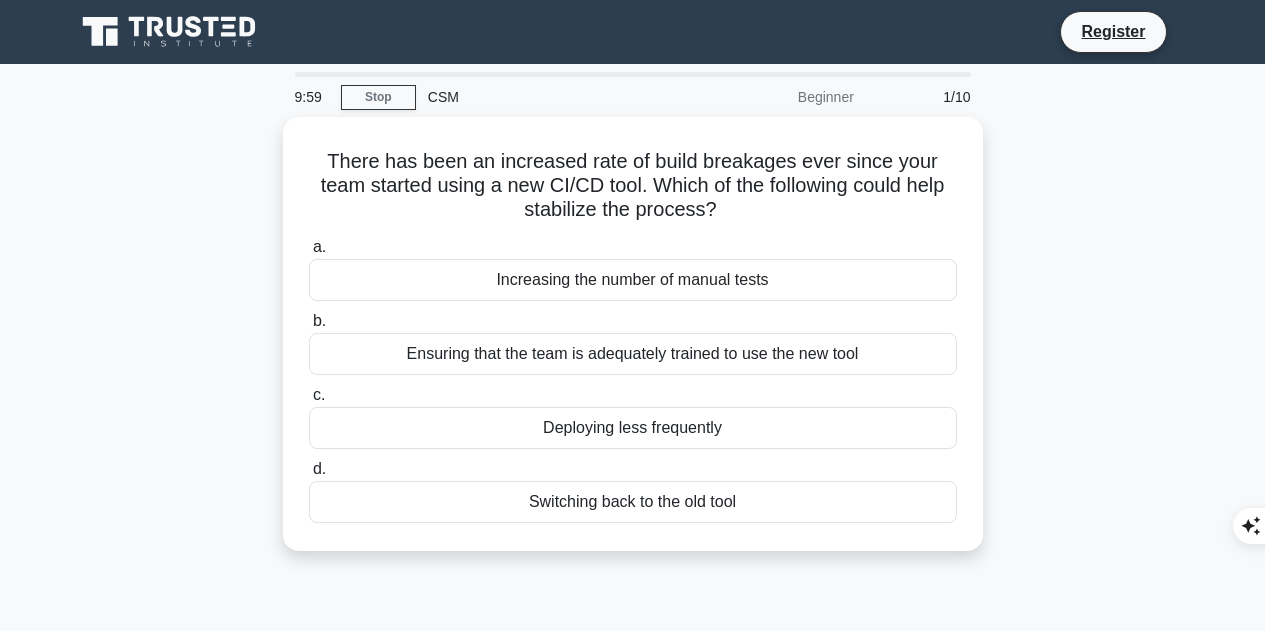 scroll, scrollTop: 0, scrollLeft: 0, axis: both 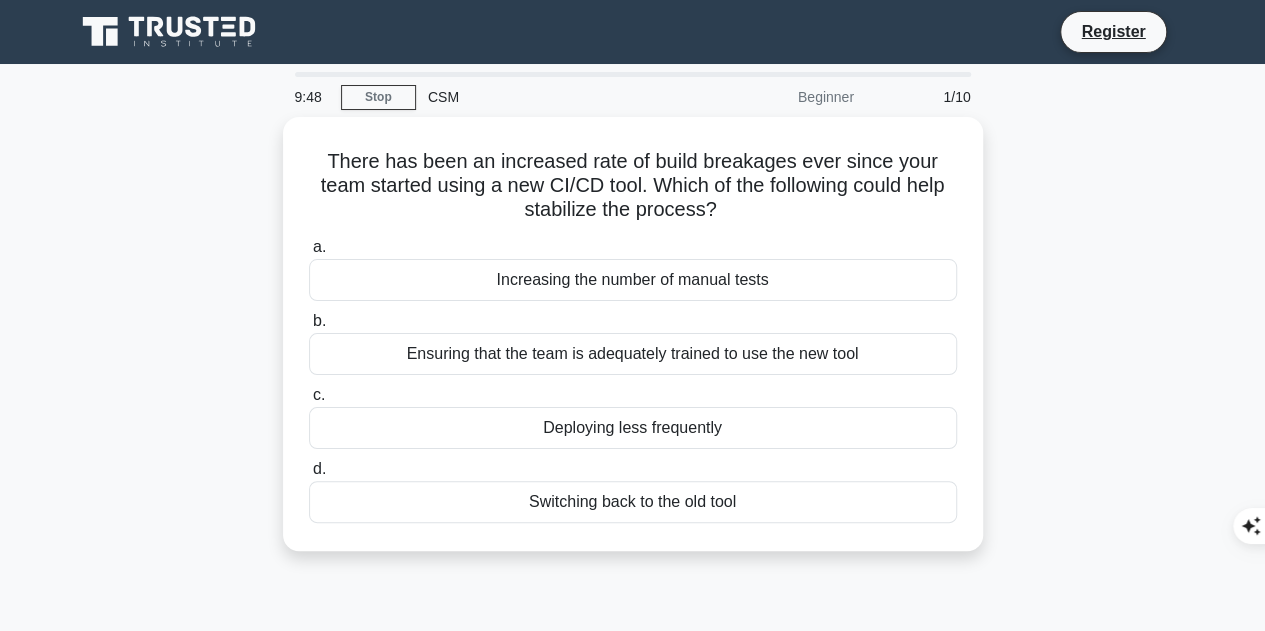 click on "c.
Deploying less frequently" at bounding box center (633, 416) 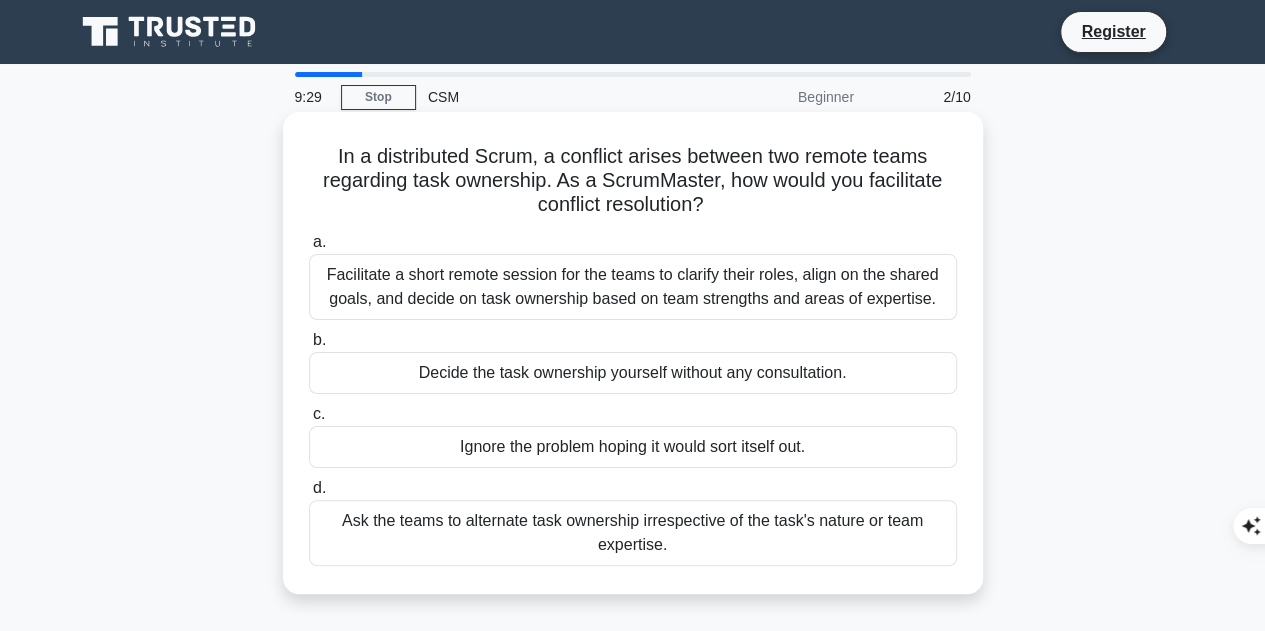 click on "Facilitate a short remote session for the teams to clarify their roles, align on the shared goals, and decide on task ownership based on team strengths and areas of expertise." at bounding box center [633, 287] 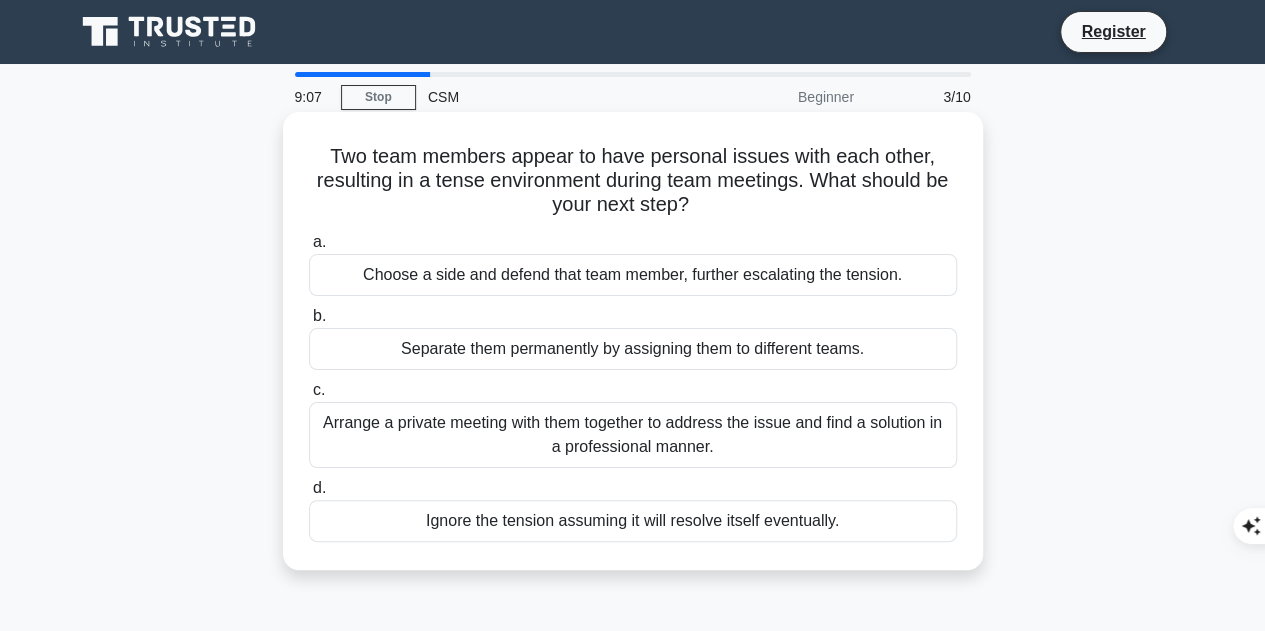 click on "Arrange a private meeting with them together to address the issue and find a solution in a professional manner." at bounding box center [633, 435] 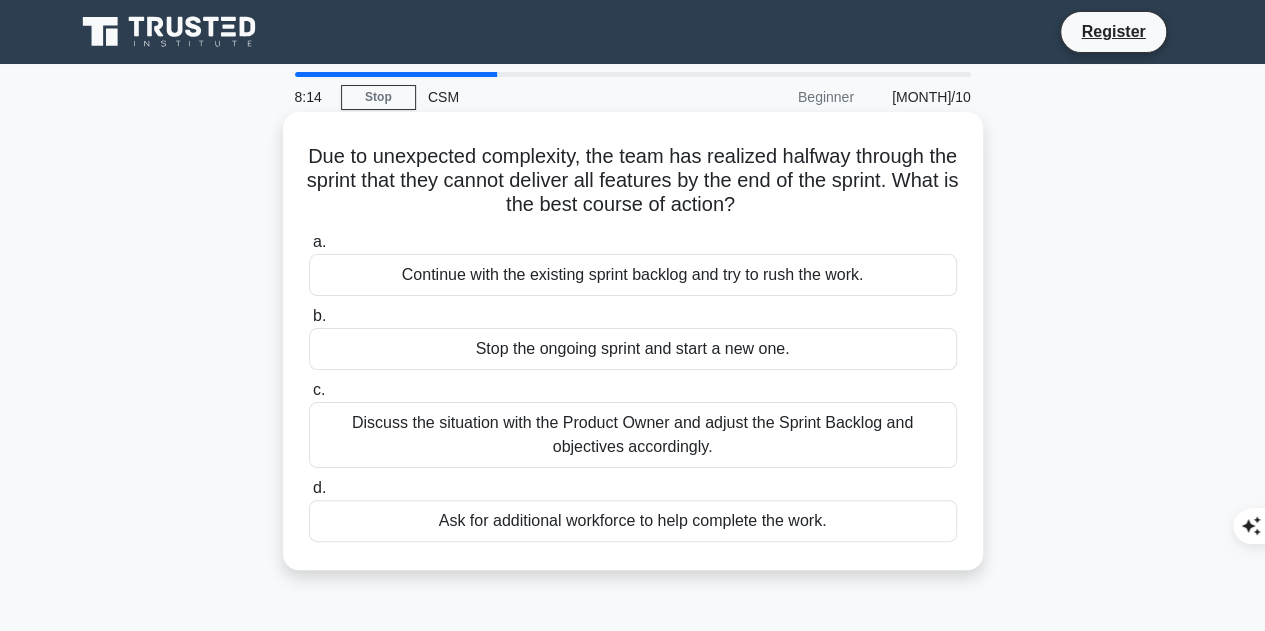 click on "Discuss the situation with the Product Owner and adjust the Sprint Backlog and objectives accordingly." at bounding box center (633, 435) 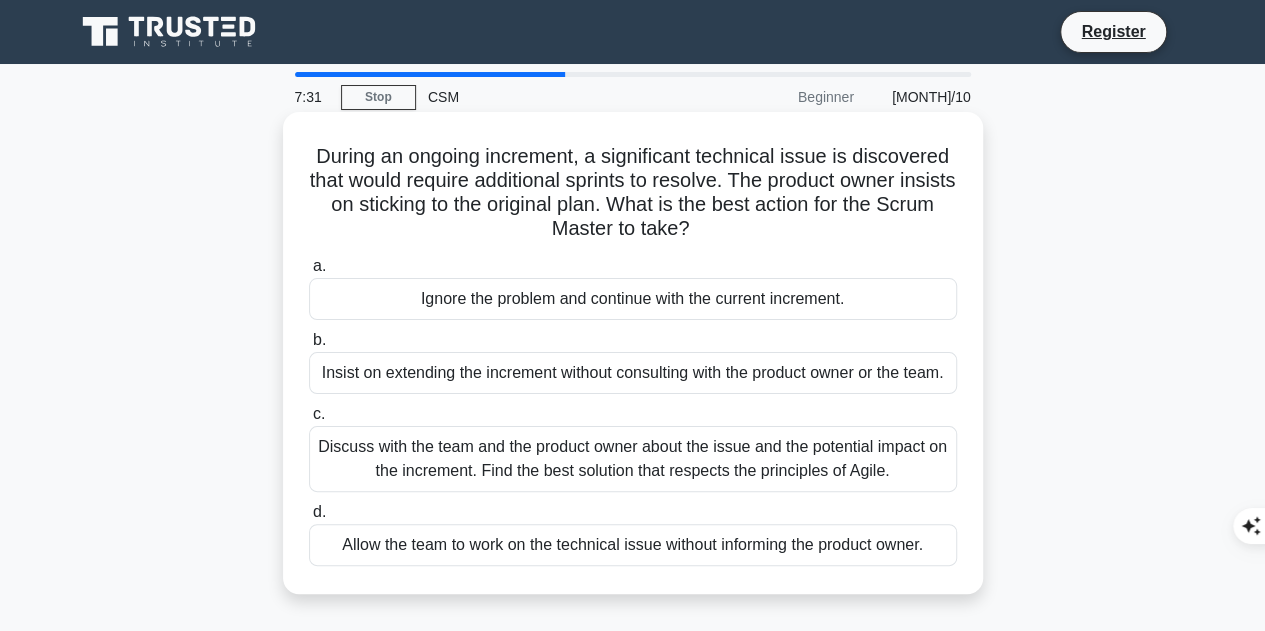 click on "Discuss with the team and the product owner about the issue and the potential impact on the increment. Find the best solution that respects the principles of Agile." at bounding box center [633, 459] 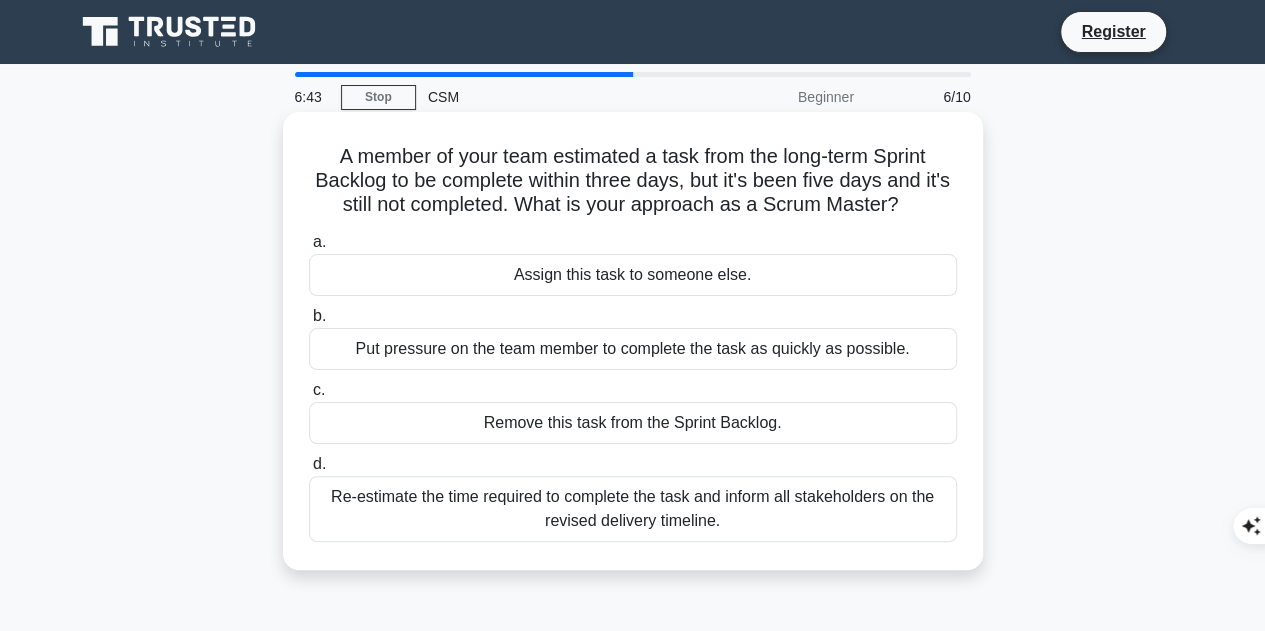 click on "Re-estimate the time required to complete the task and inform all stakeholders on the revised delivery timeline." at bounding box center (633, 509) 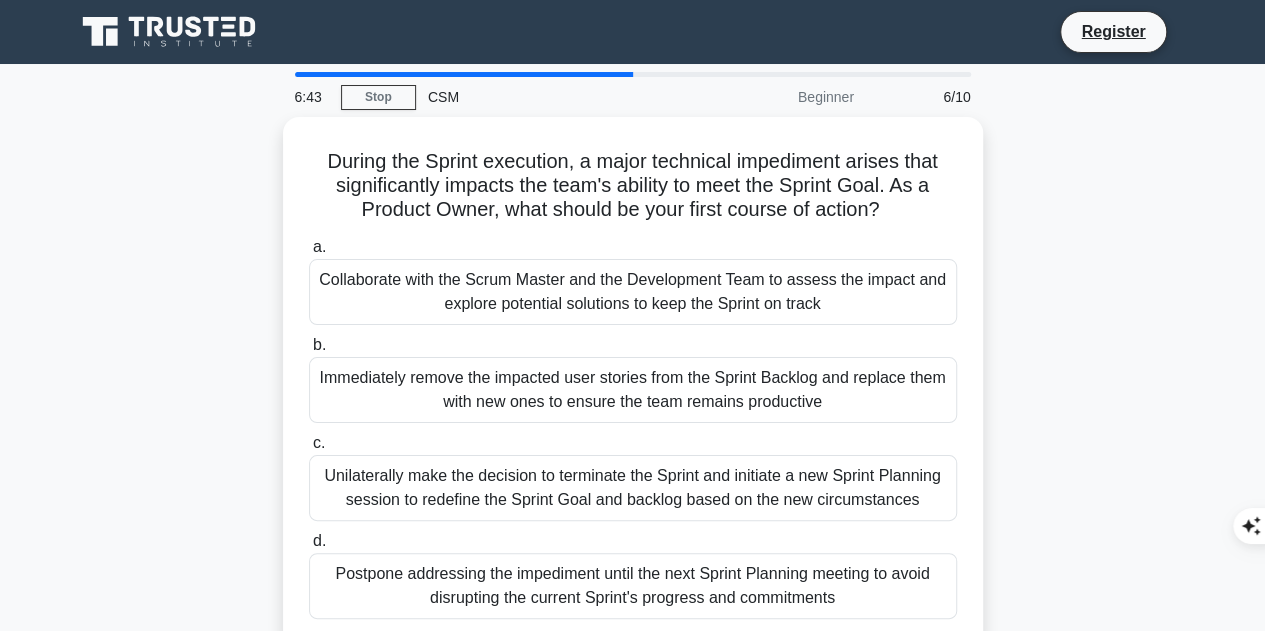 click on "Unilaterally make the decision to terminate the Sprint and initiate a new Sprint Planning session to redefine the Sprint Goal and backlog based on the new circumstances" at bounding box center (633, 488) 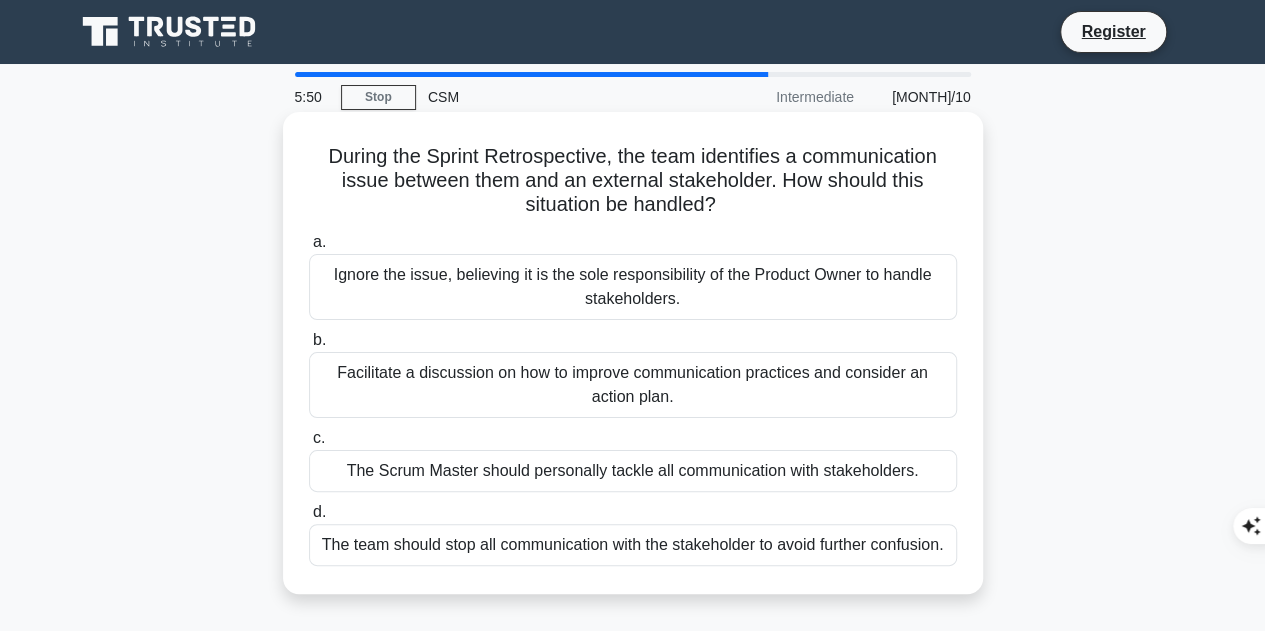 click on "Facilitate a discussion on how to improve communication practices and consider an action plan." at bounding box center (633, 385) 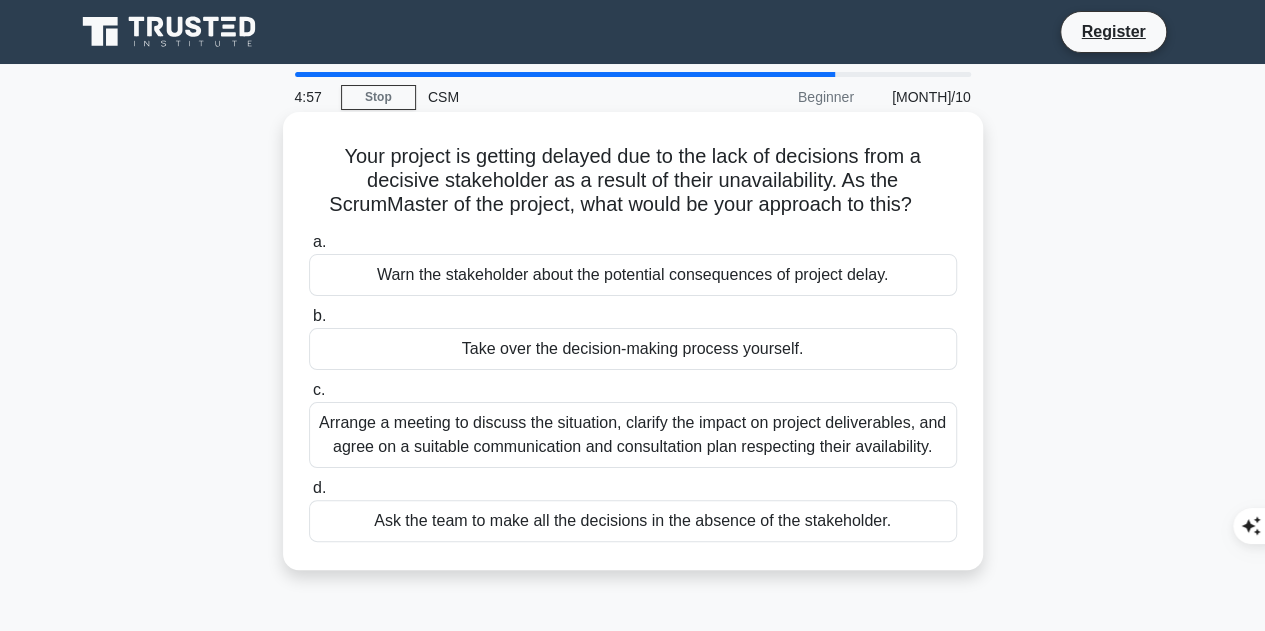 click on "Arrange a meeting to discuss the situation, clarify the impact on project deliverables, and agree on a suitable communication and consultation plan respecting their availability." at bounding box center (633, 435) 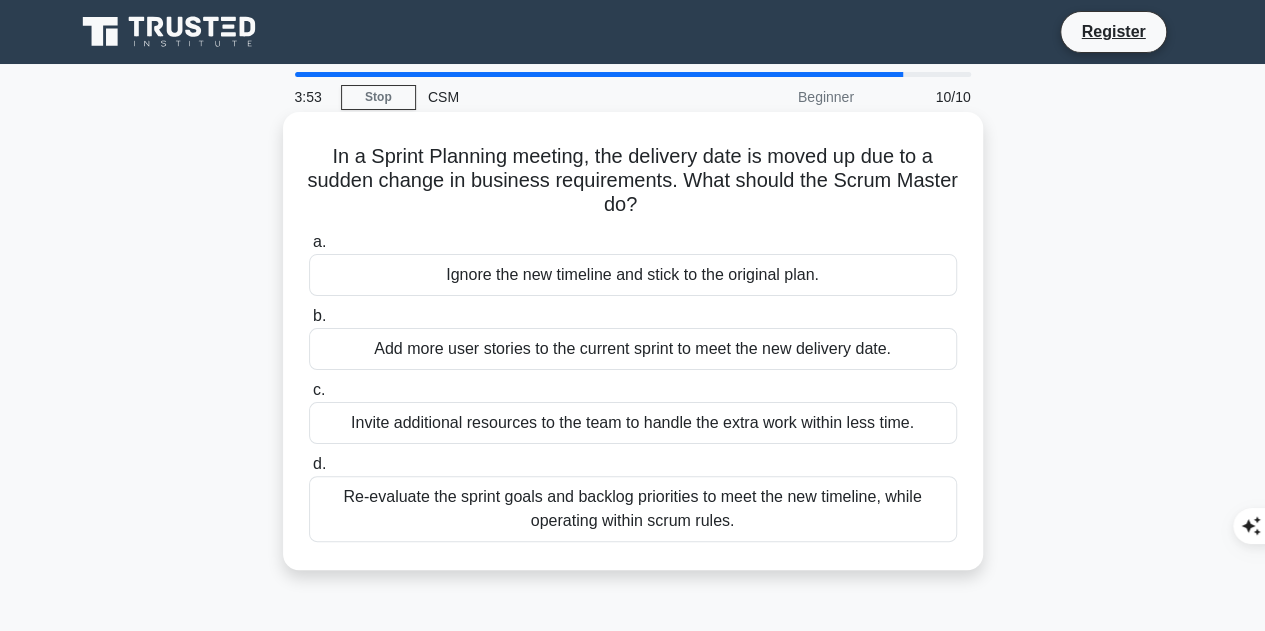 click on "Re-evaluate the sprint goals and backlog priorities to meet the new timeline, while operating within scrum rules." at bounding box center (633, 509) 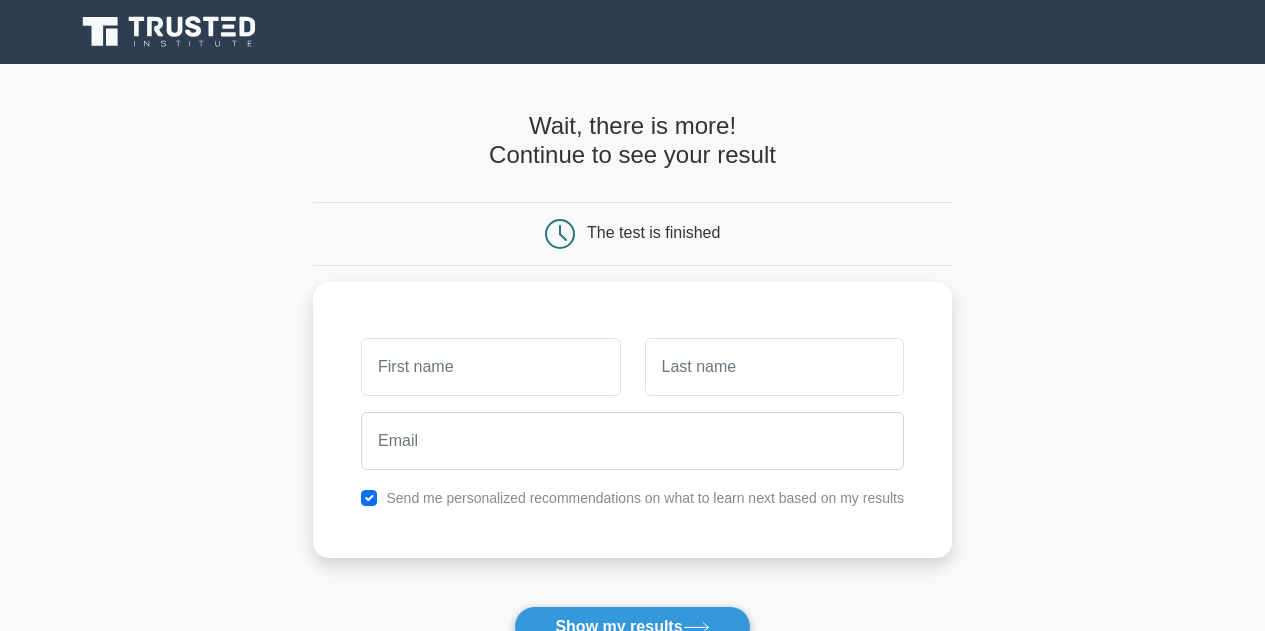 scroll, scrollTop: 0, scrollLeft: 0, axis: both 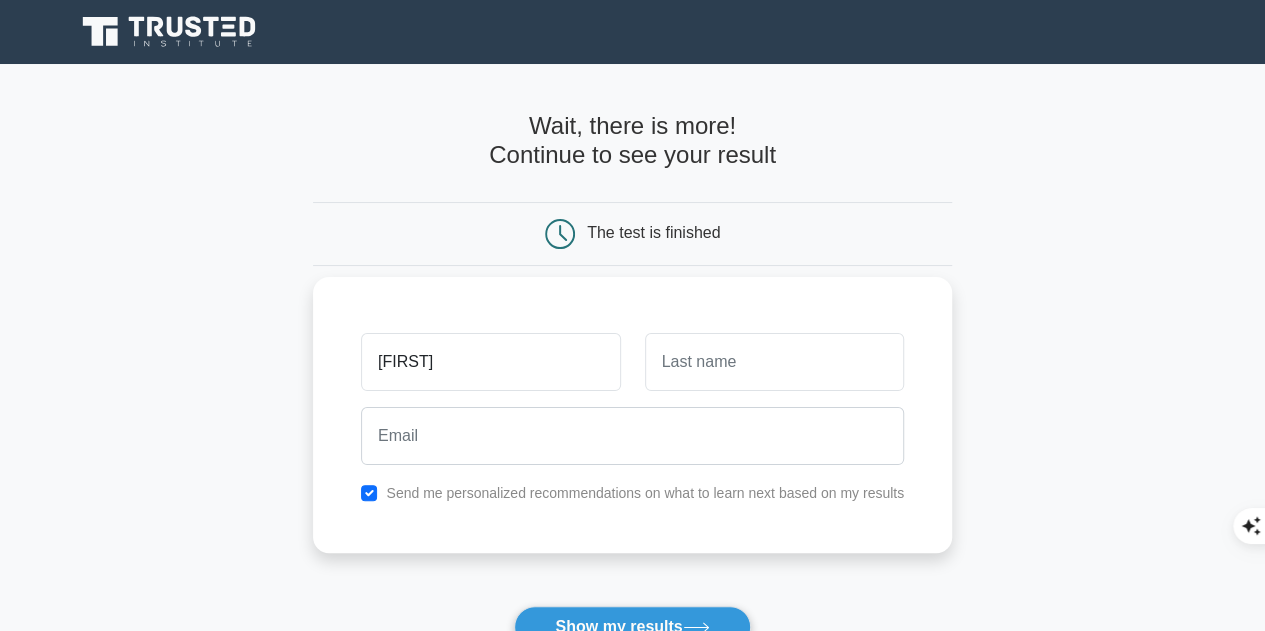type on "Marie Claire" 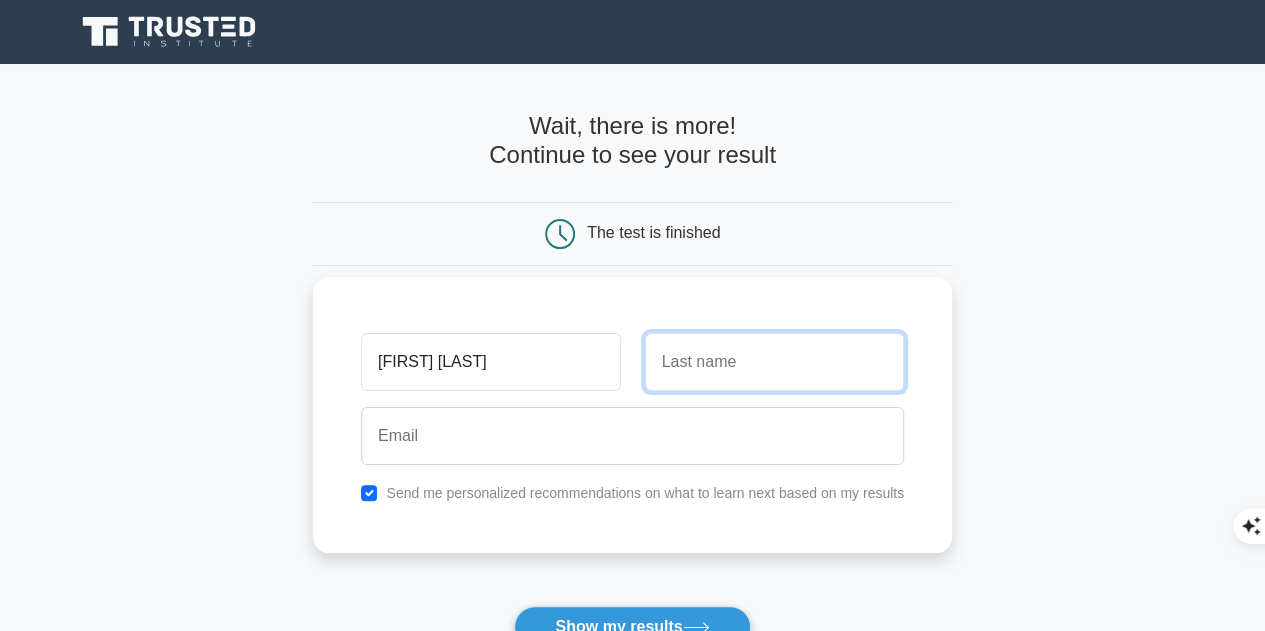 click at bounding box center (774, 362) 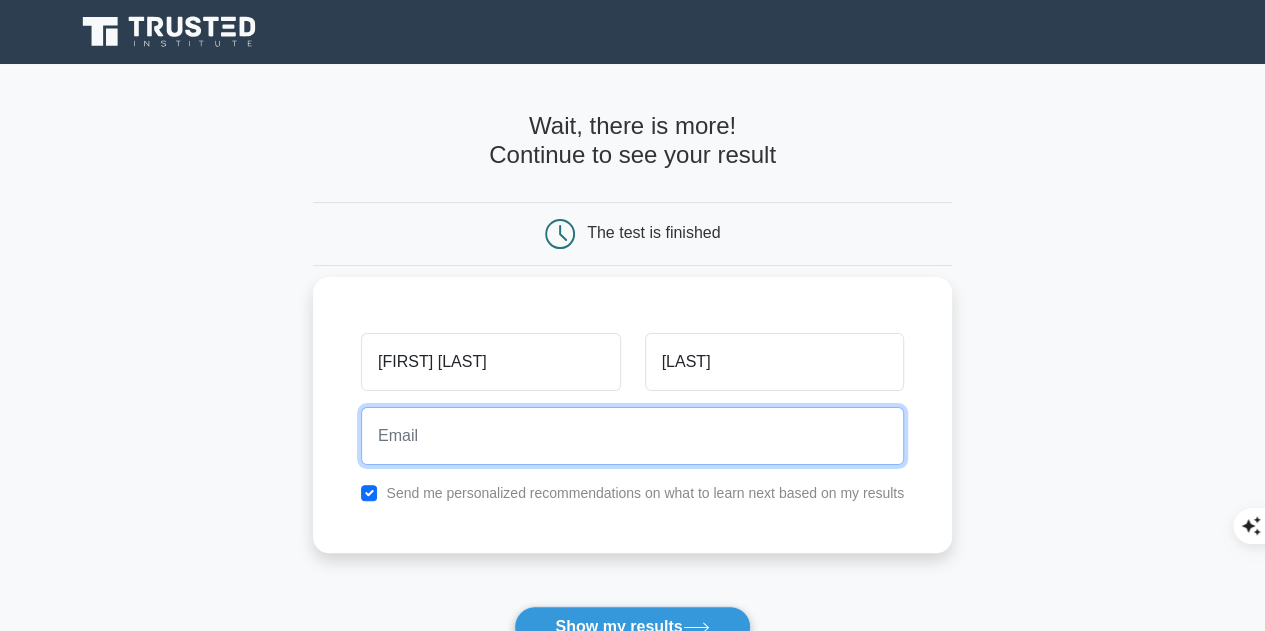 click at bounding box center (632, 436) 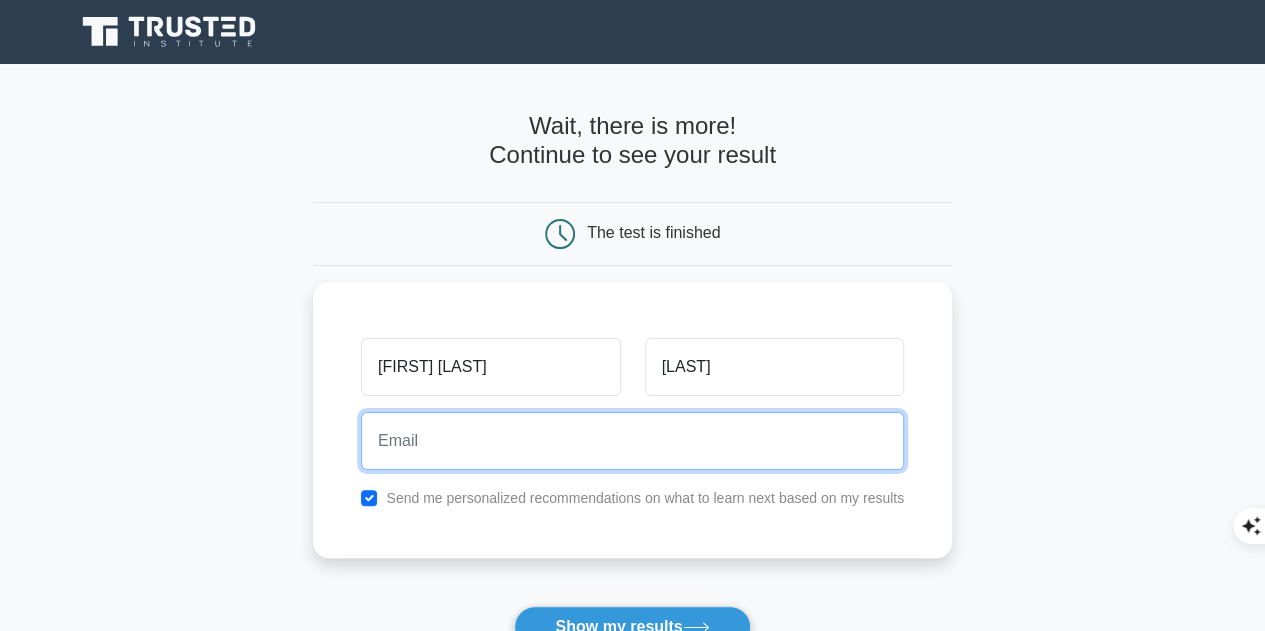 type on "makabran.digifemmes@[EMAIL]" 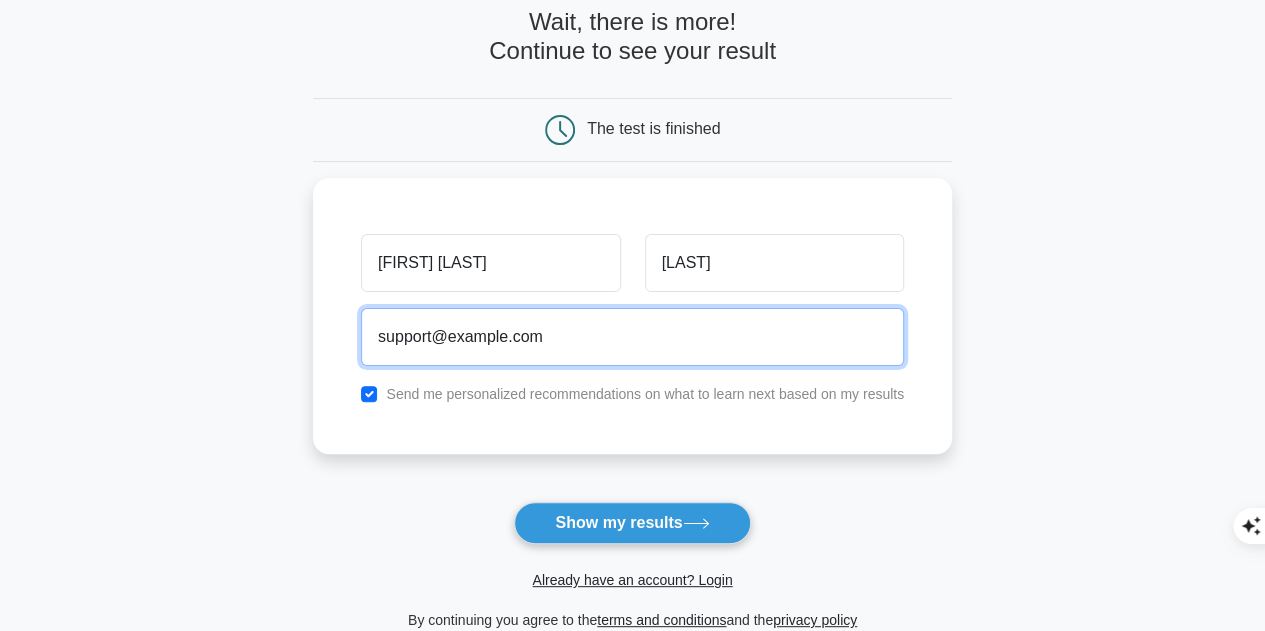 scroll, scrollTop: 106, scrollLeft: 0, axis: vertical 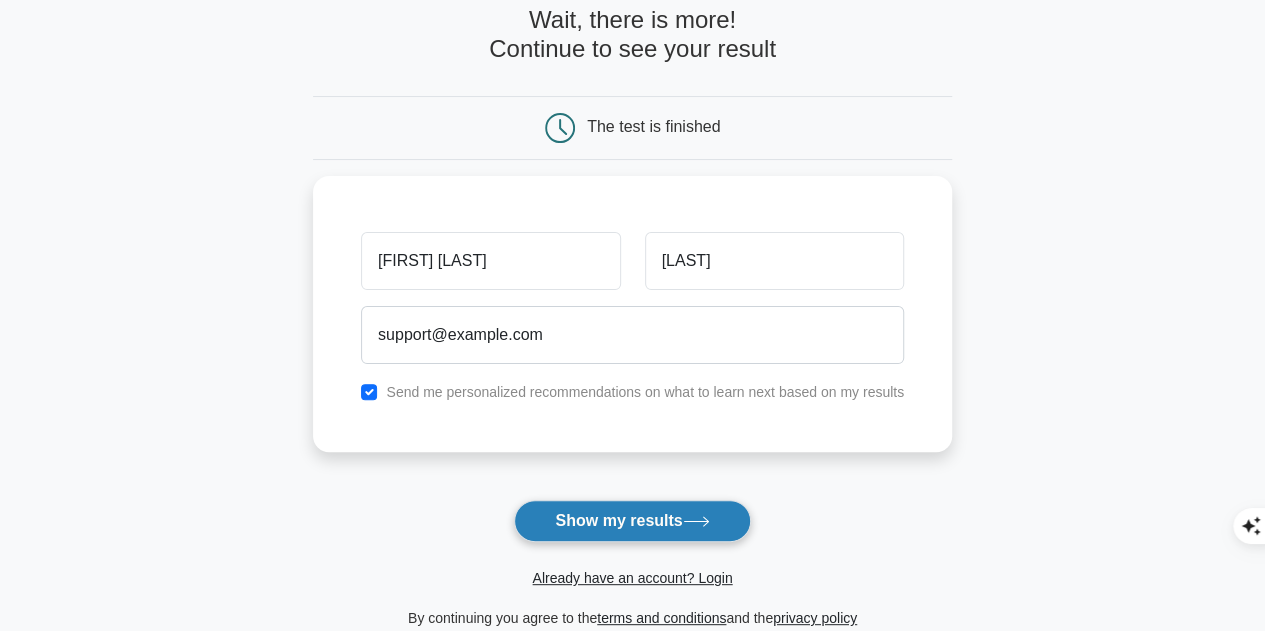 click on "Show my results" at bounding box center [632, 521] 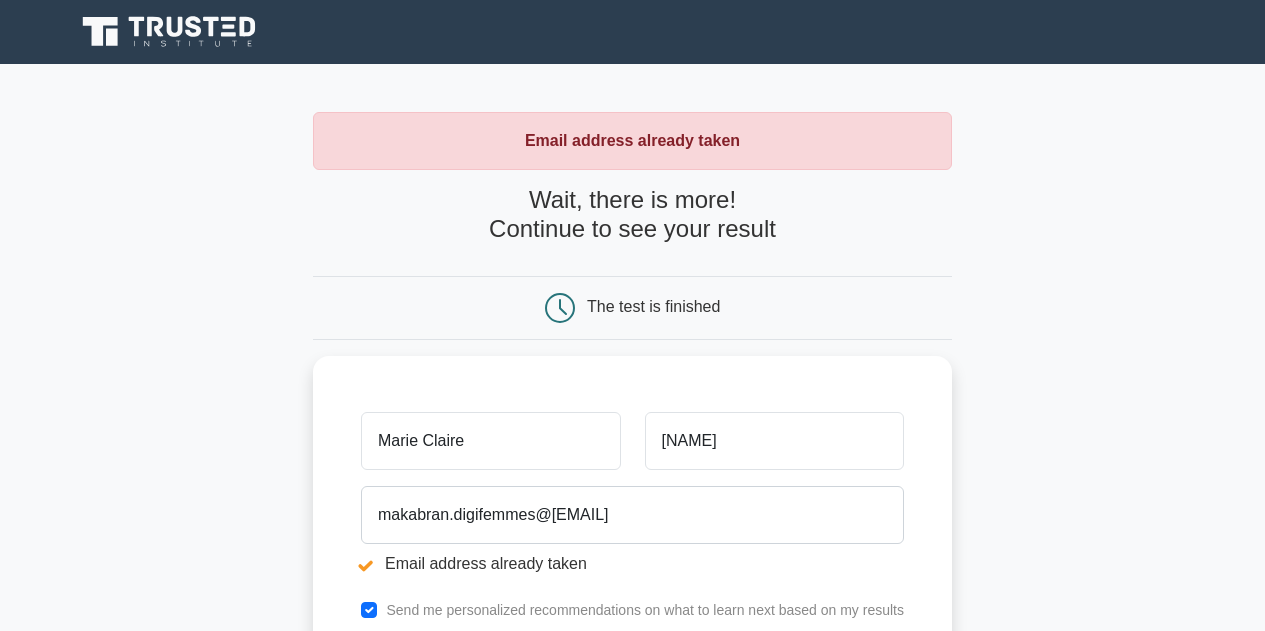 scroll, scrollTop: 0, scrollLeft: 0, axis: both 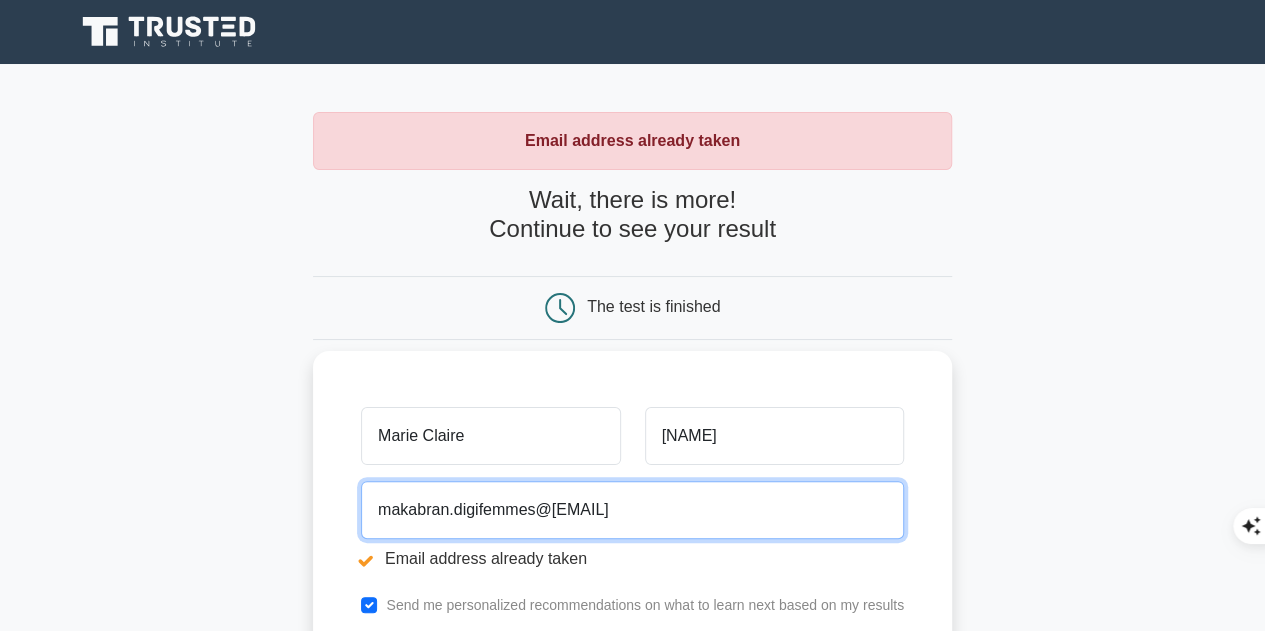 click on "makabran.digifemmes@gmail.com" at bounding box center [632, 510] 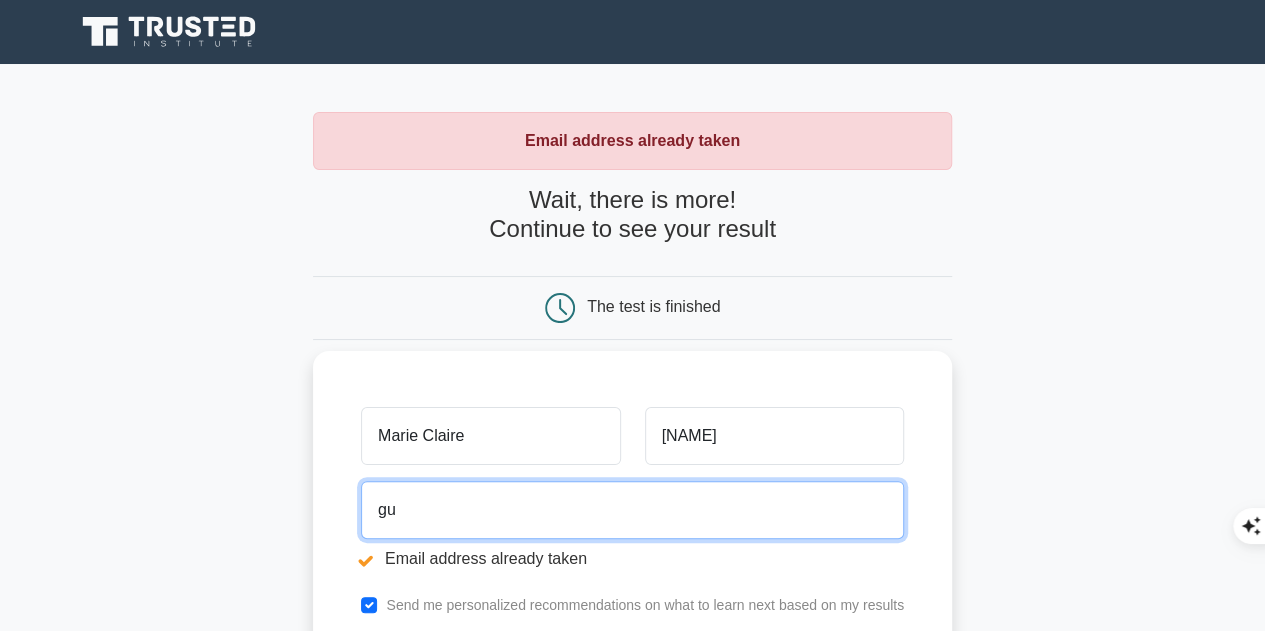 type on "guehi_mck@yahoo.fr" 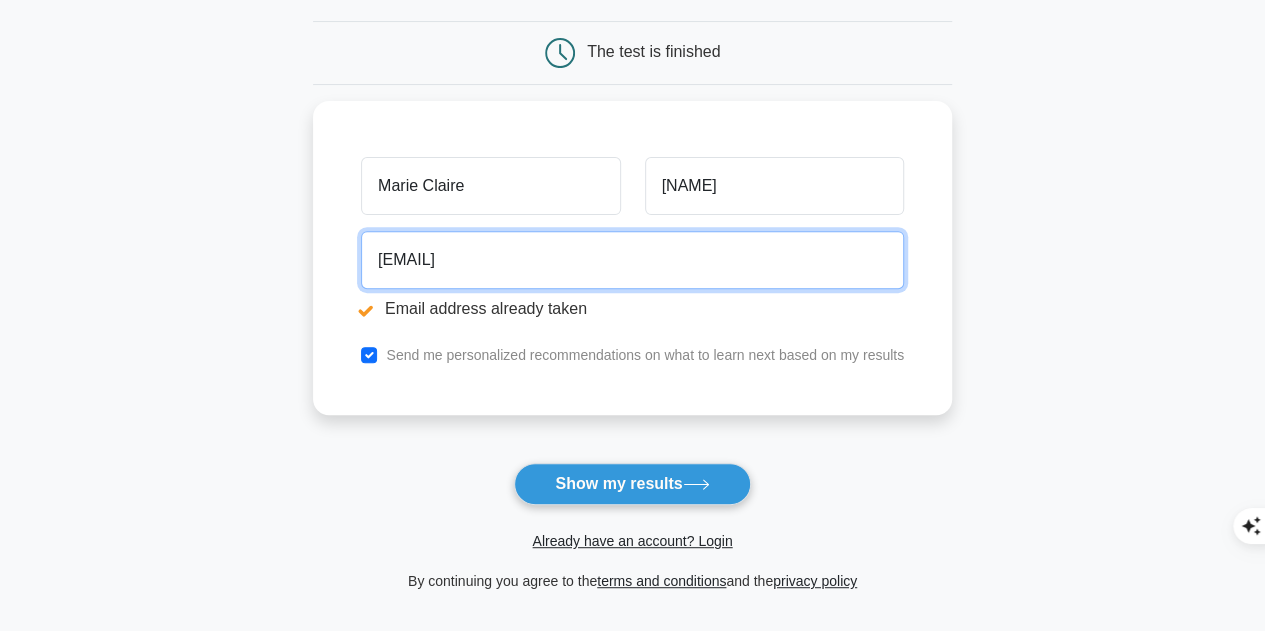 scroll, scrollTop: 262, scrollLeft: 0, axis: vertical 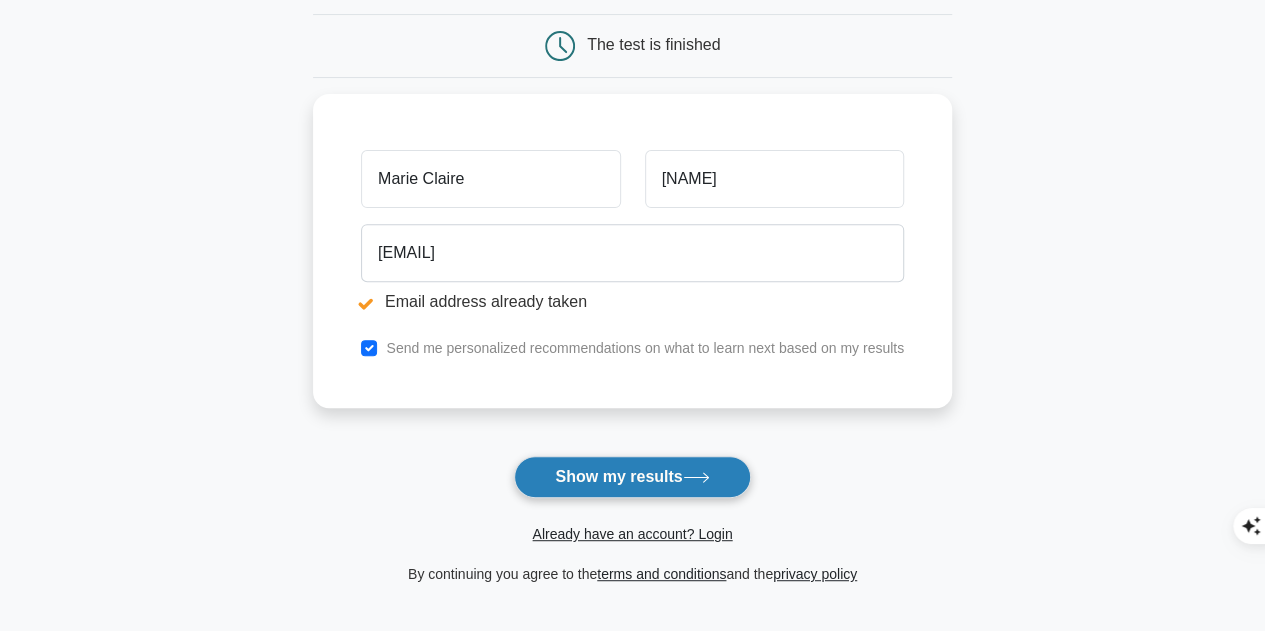 click on "Show my results" at bounding box center [632, 477] 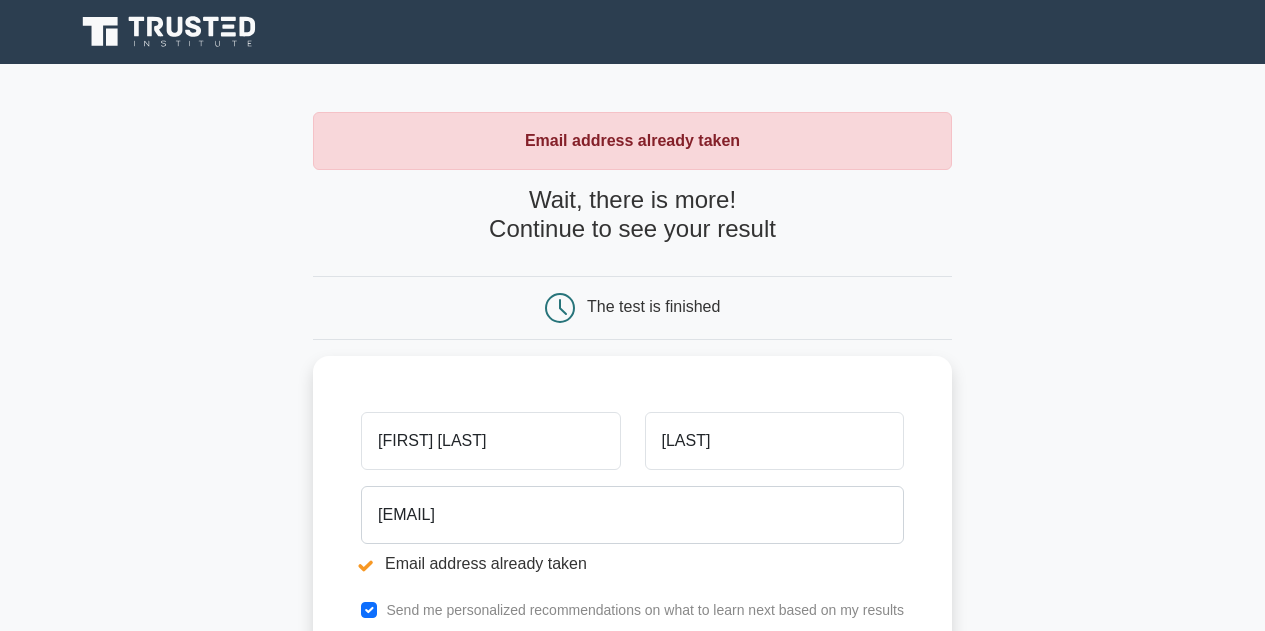 scroll, scrollTop: 0, scrollLeft: 0, axis: both 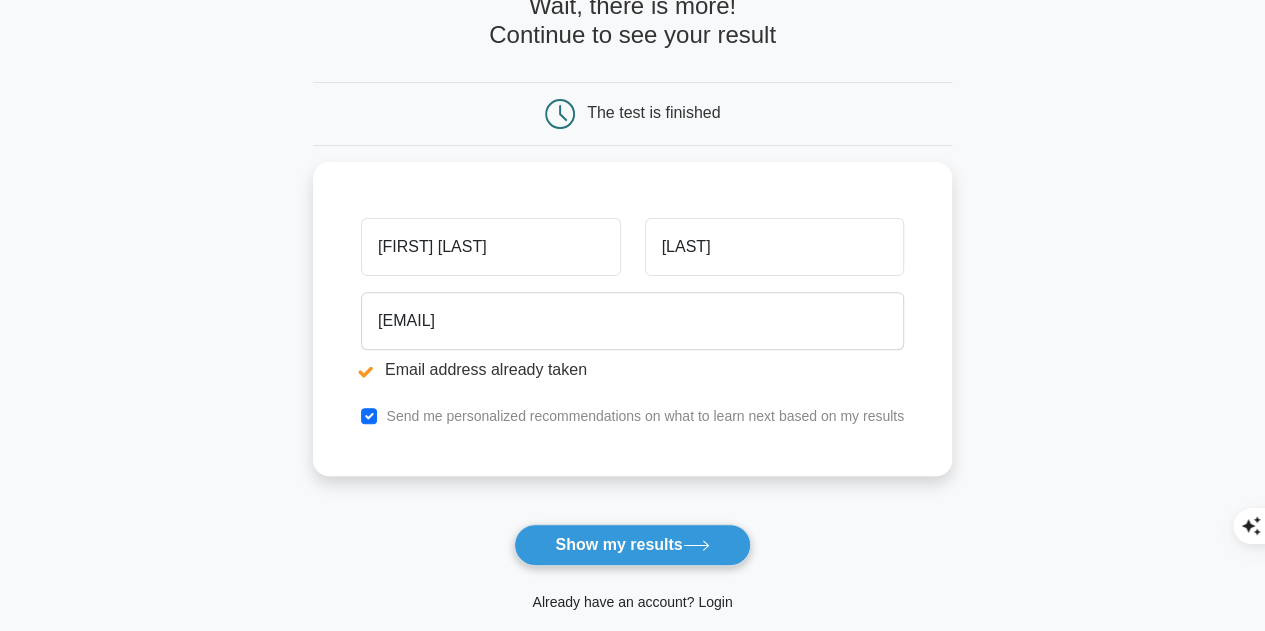 click on "Already have an account? Login" at bounding box center (632, 602) 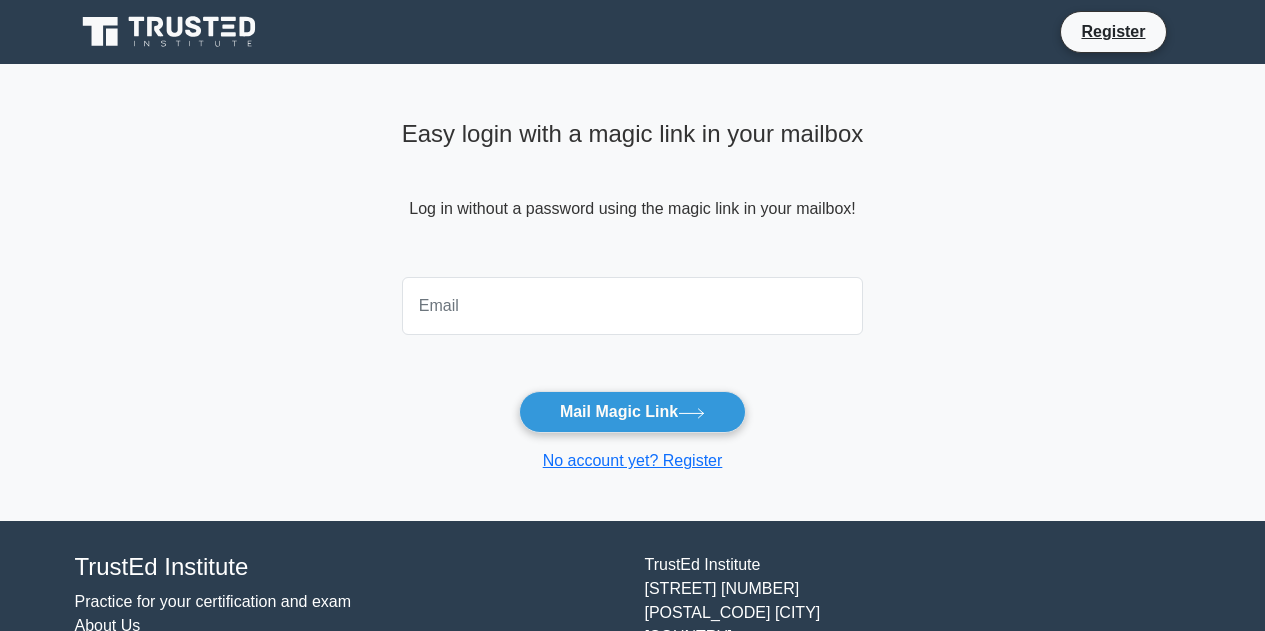 scroll, scrollTop: 0, scrollLeft: 0, axis: both 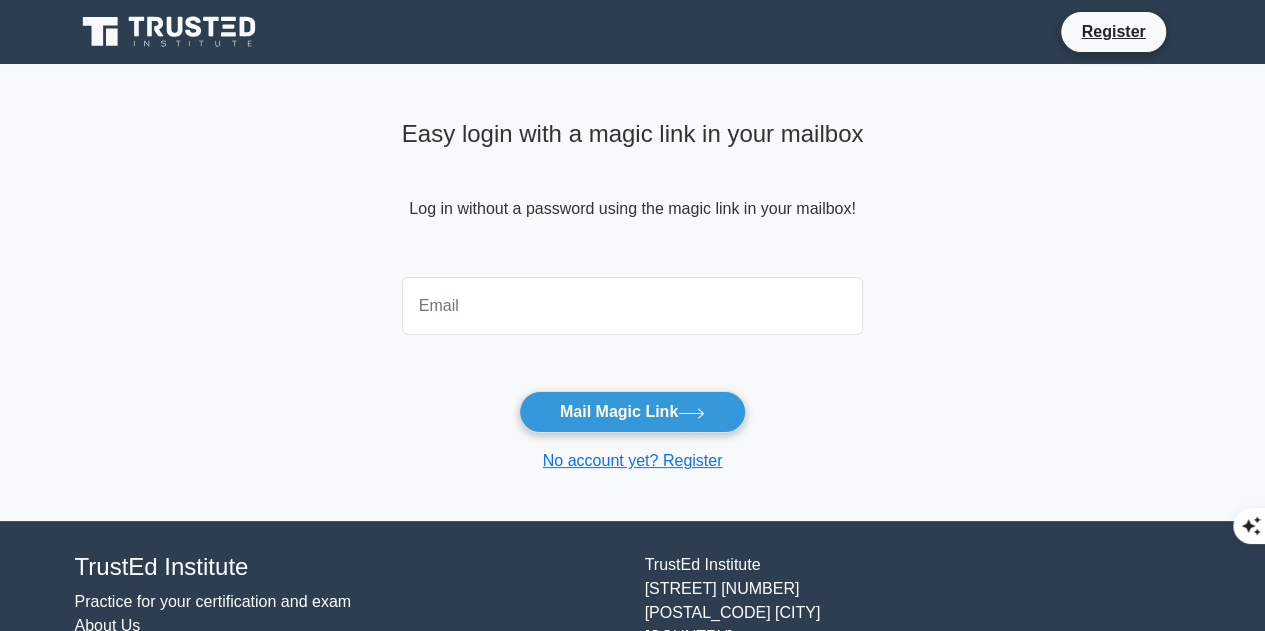 click at bounding box center (633, 306) 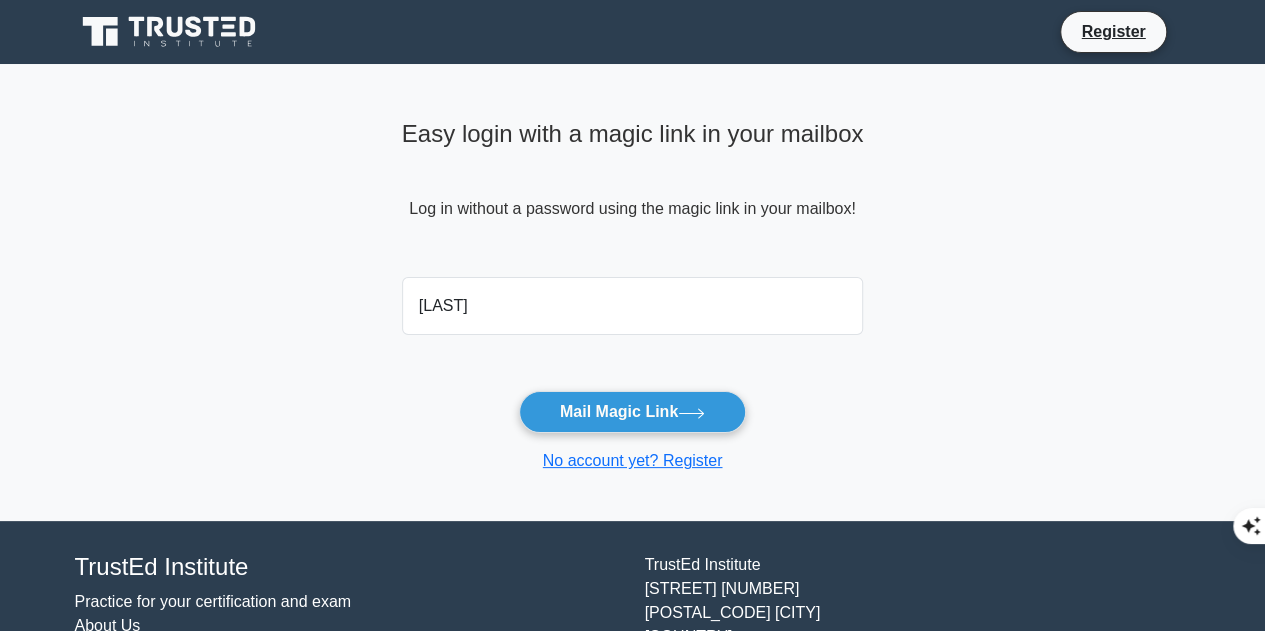 type on "guehi_mck@yahoo.fr" 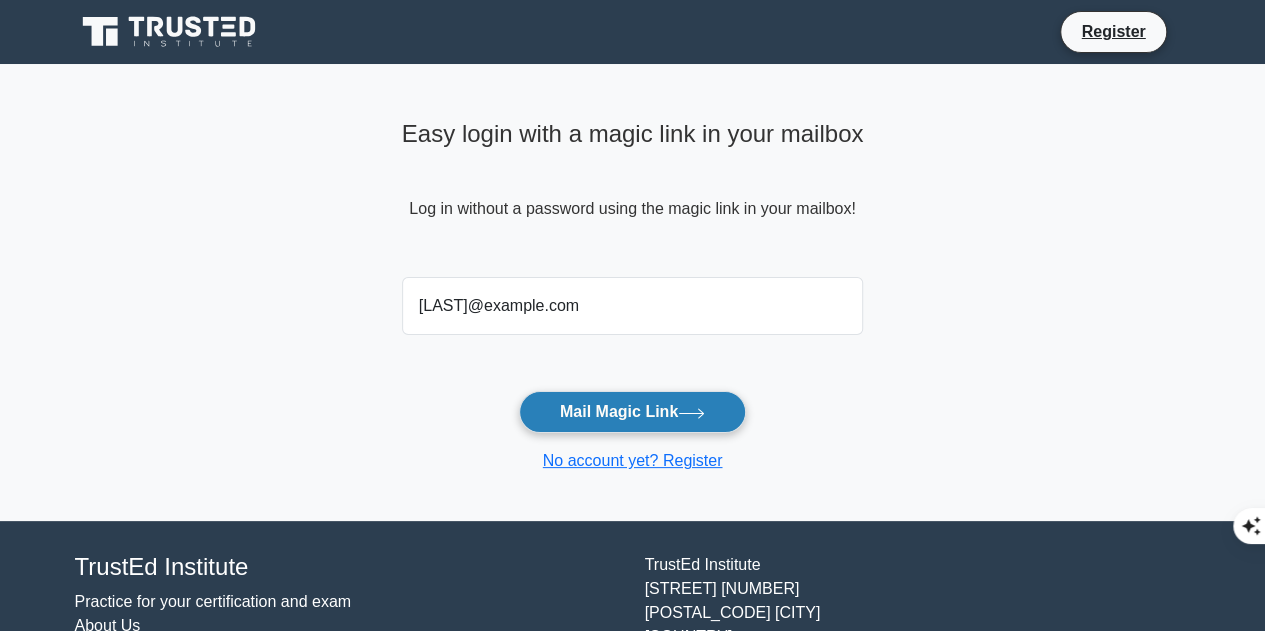click on "Mail Magic Link" at bounding box center [632, 412] 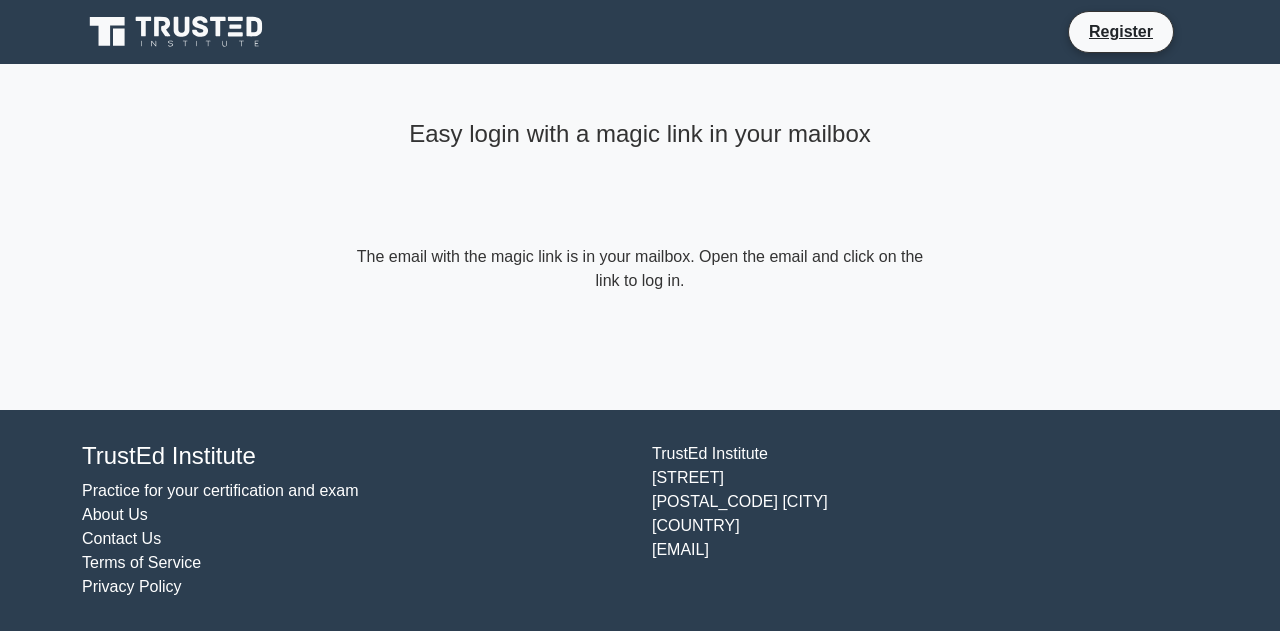 scroll, scrollTop: 0, scrollLeft: 0, axis: both 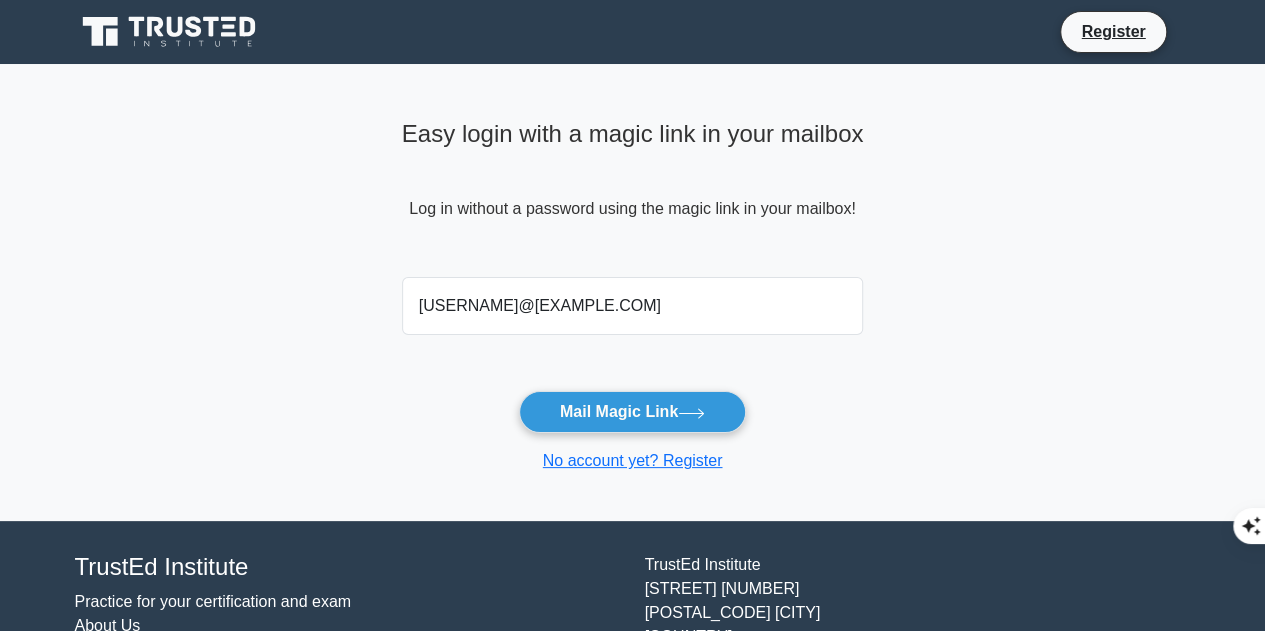 click on "guehi_mck@yahoo.fr" at bounding box center [633, 306] 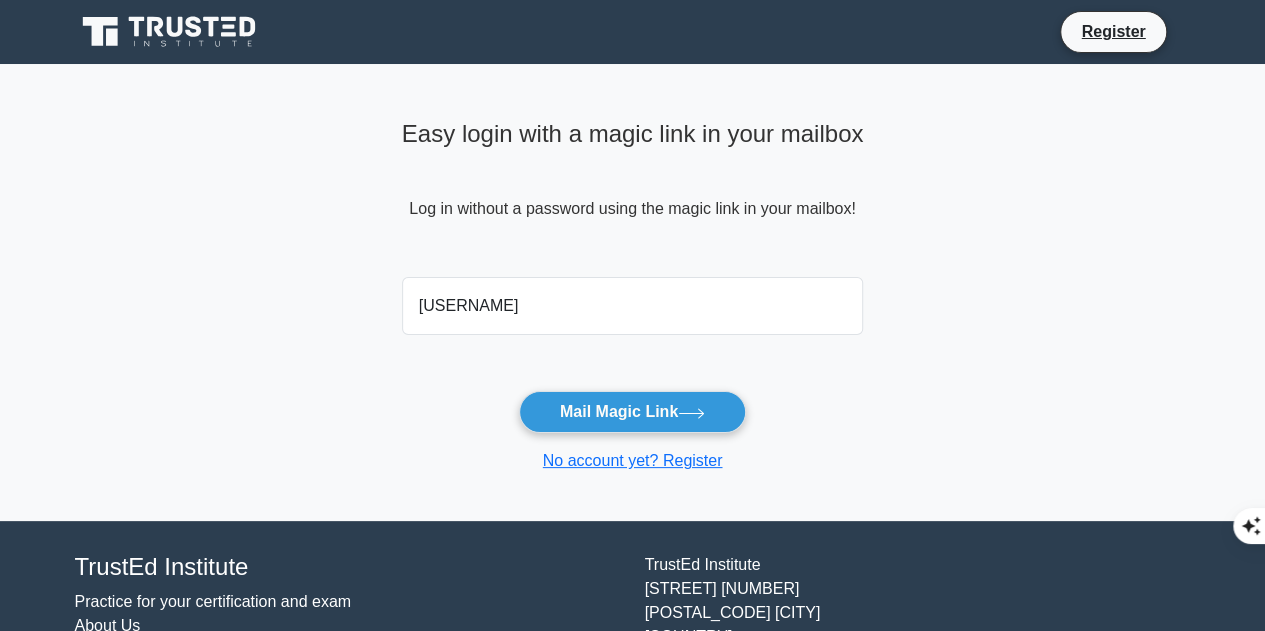 type on "makabran.digifemmes@gmail.com" 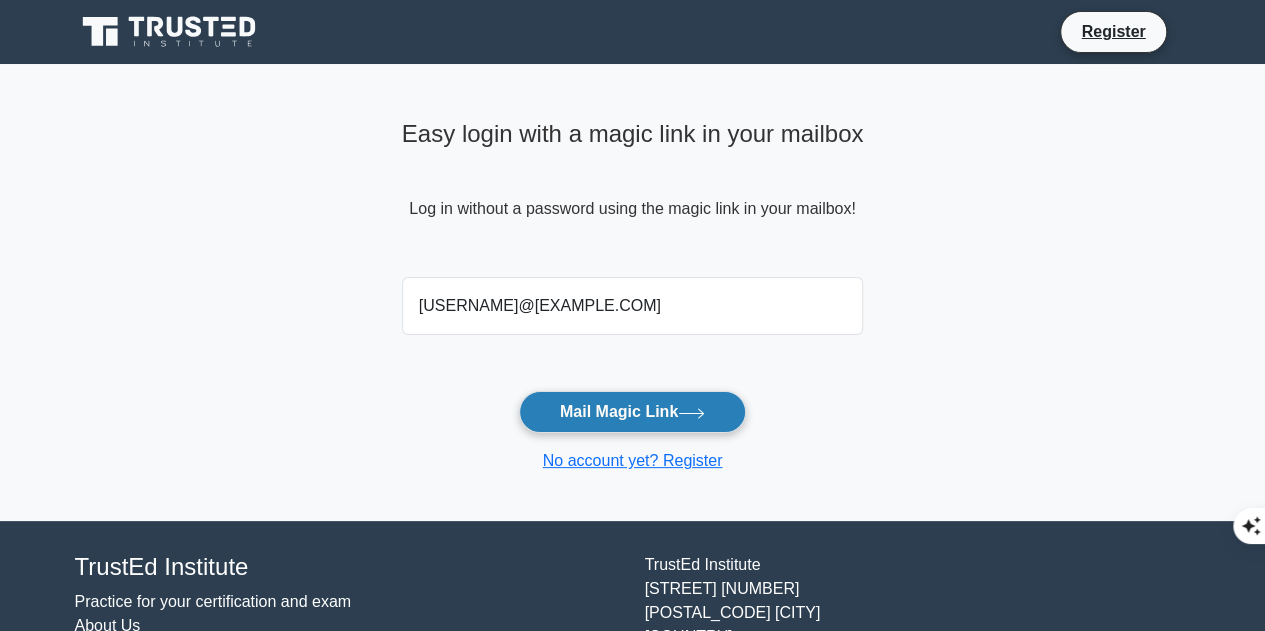 click on "Mail Magic Link" at bounding box center [632, 412] 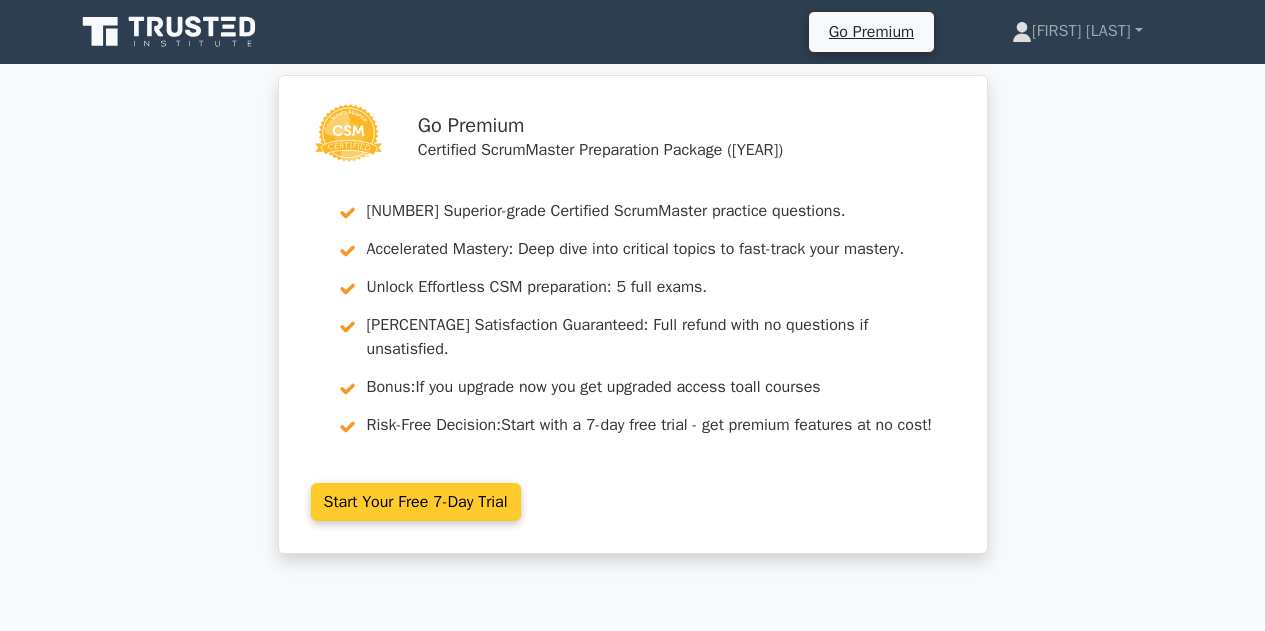 scroll, scrollTop: 0, scrollLeft: 0, axis: both 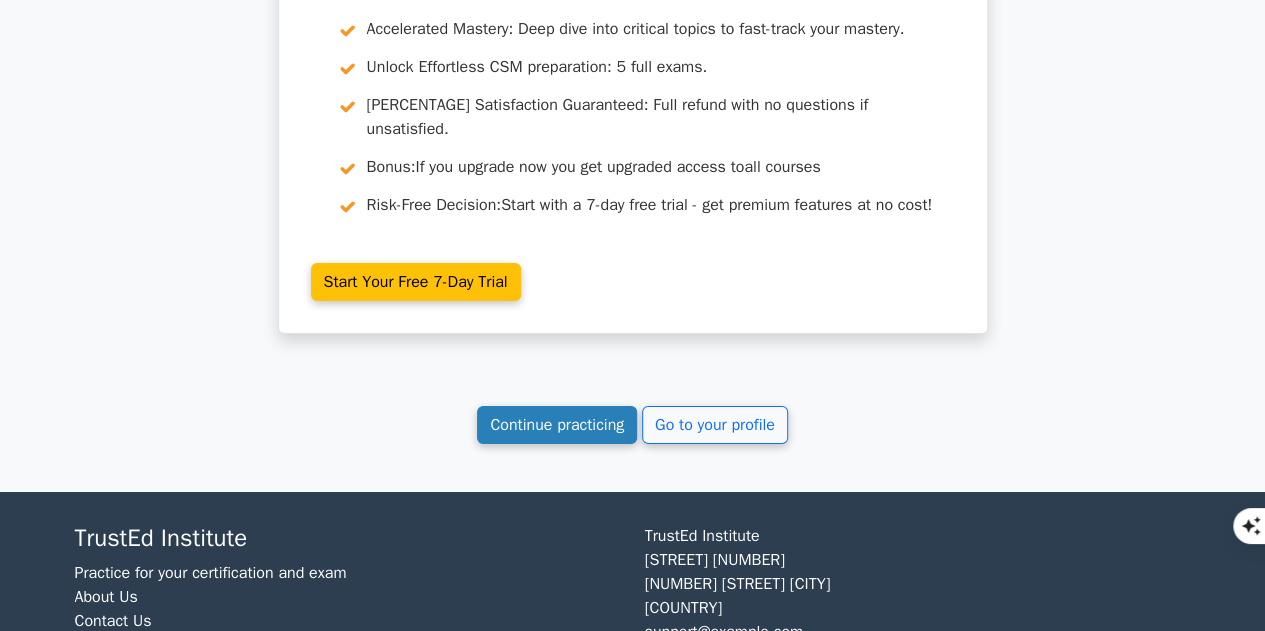 click on "Continue practicing" at bounding box center (557, 425) 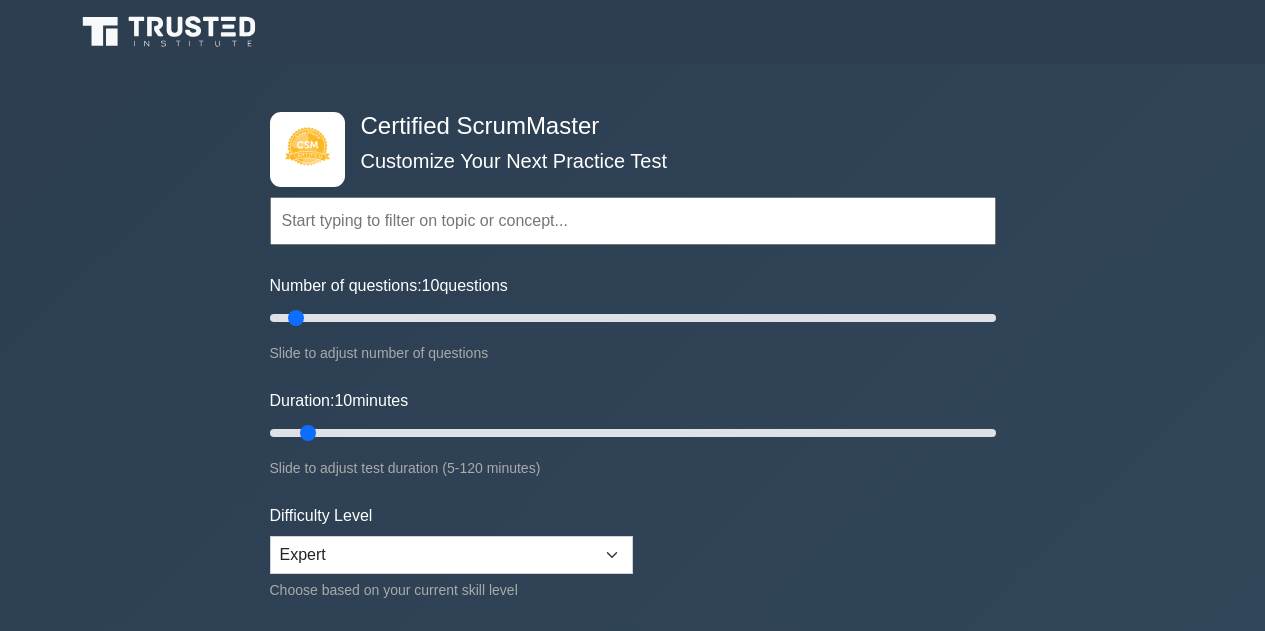 scroll, scrollTop: 0, scrollLeft: 0, axis: both 